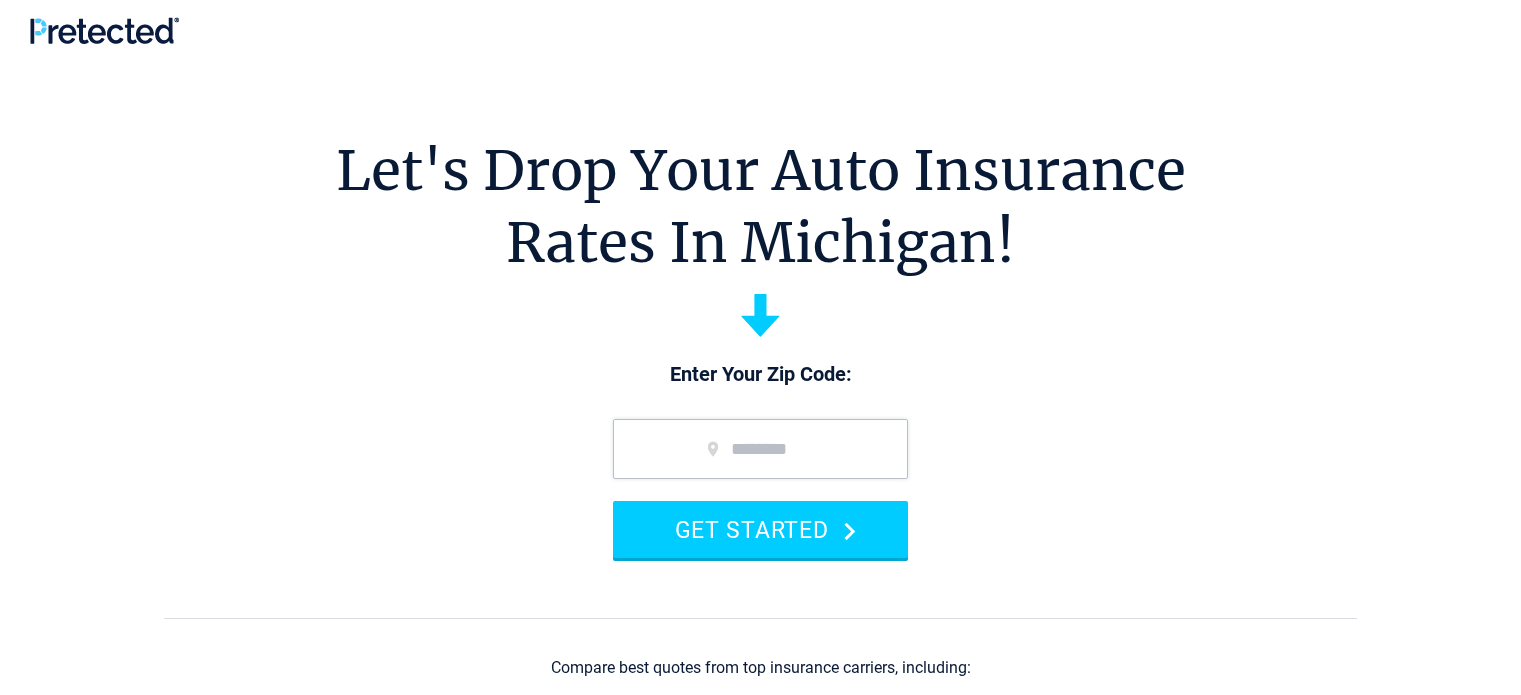 scroll, scrollTop: 0, scrollLeft: 0, axis: both 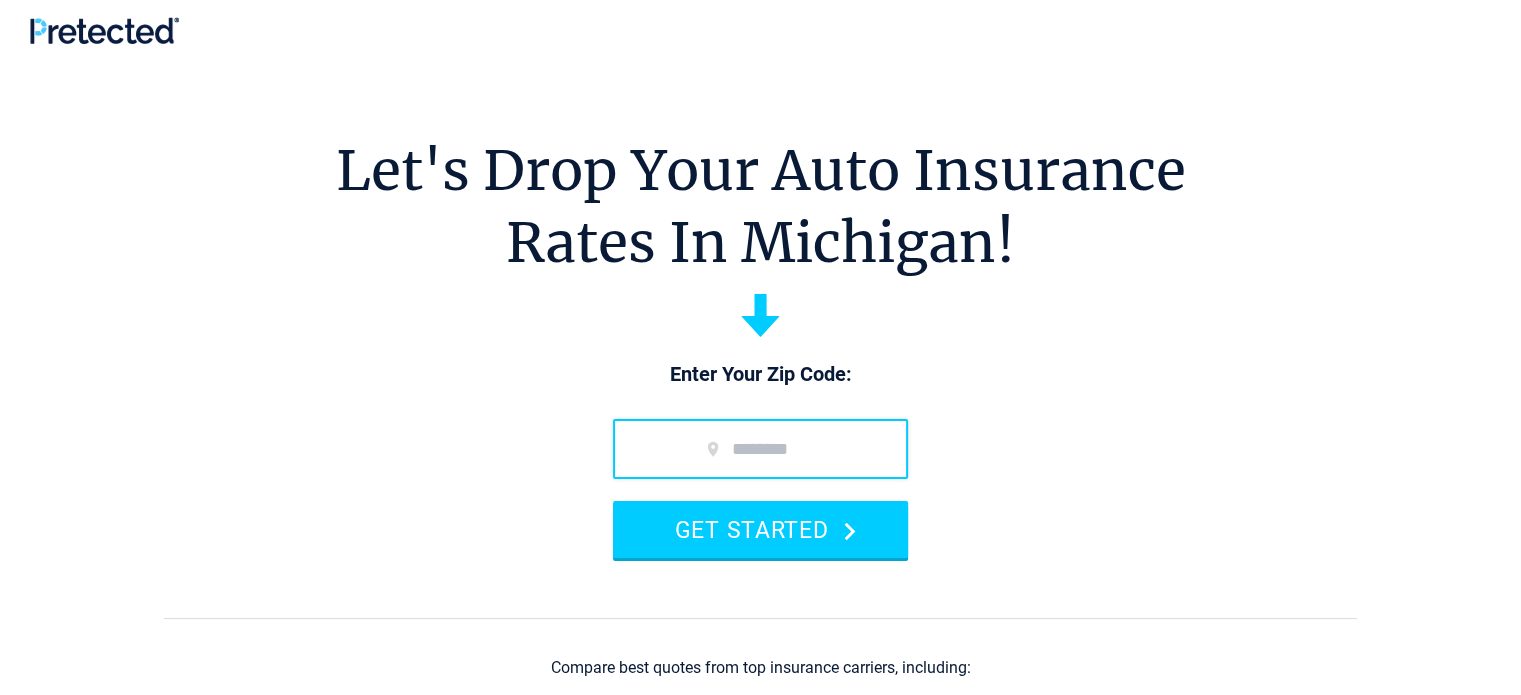 click at bounding box center [760, 449] 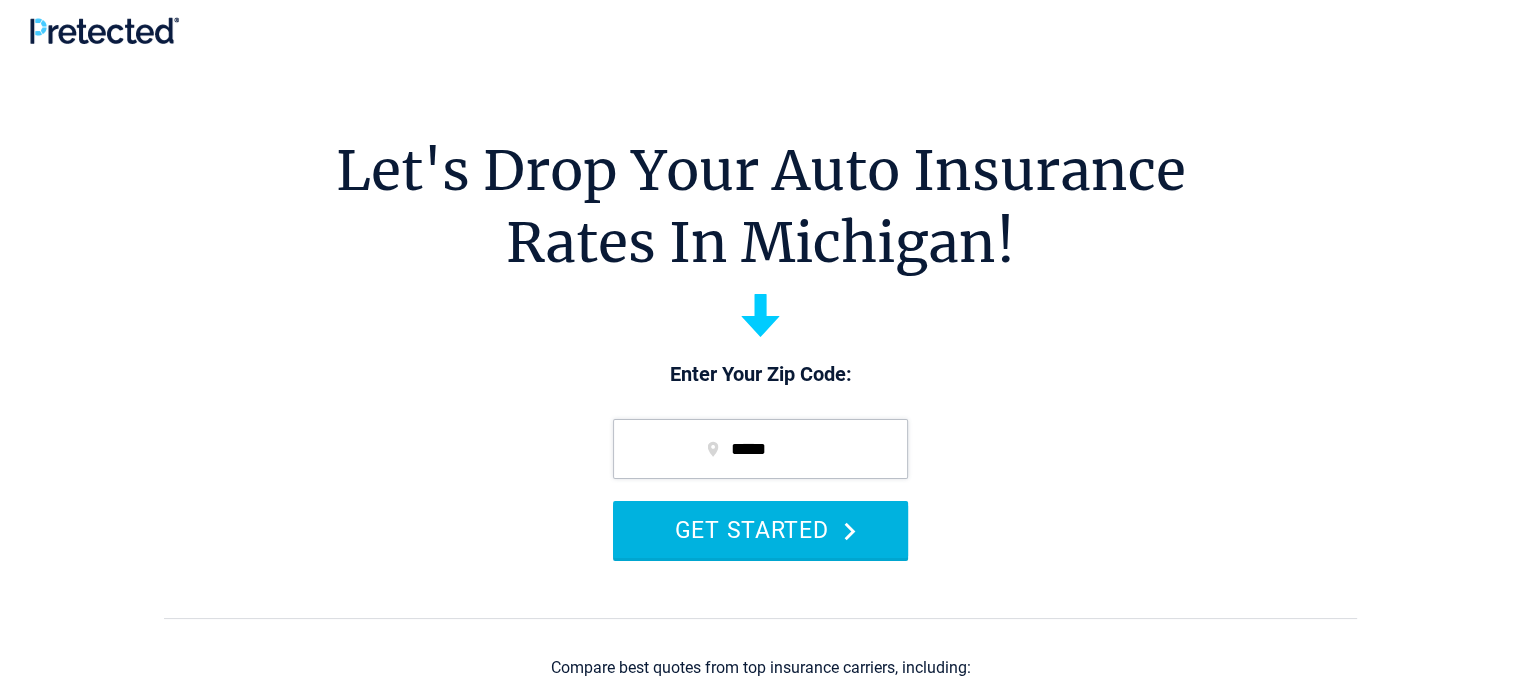 click on "GET STARTED" at bounding box center (760, 529) 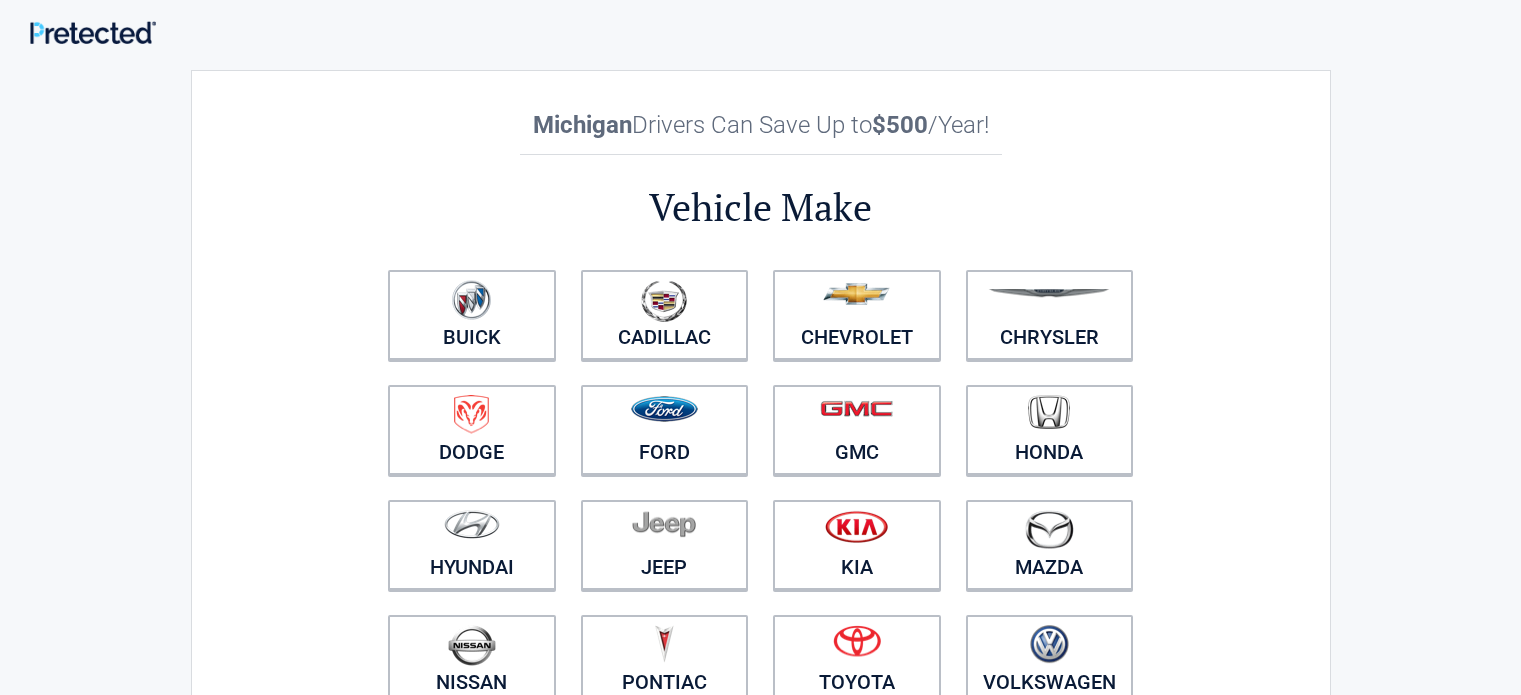 scroll, scrollTop: 0, scrollLeft: 0, axis: both 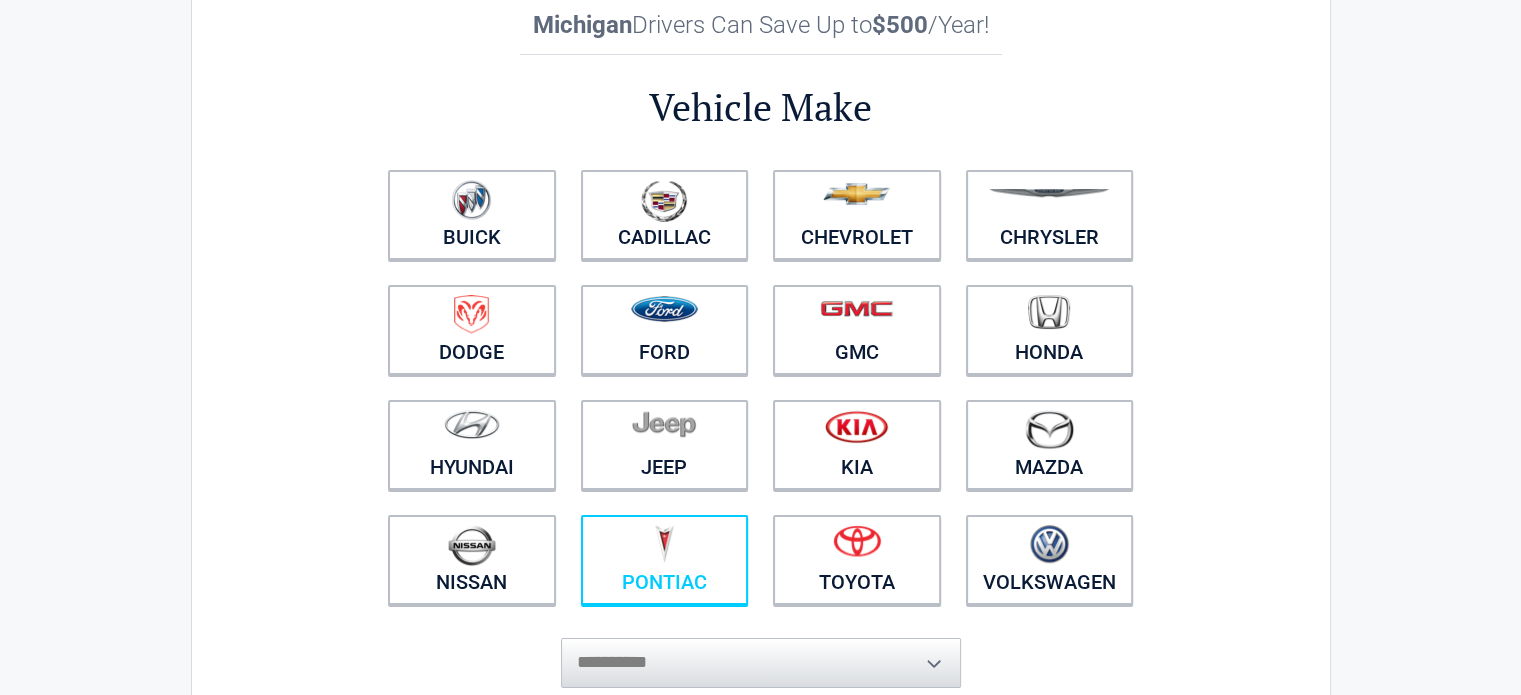 click at bounding box center (664, 544) 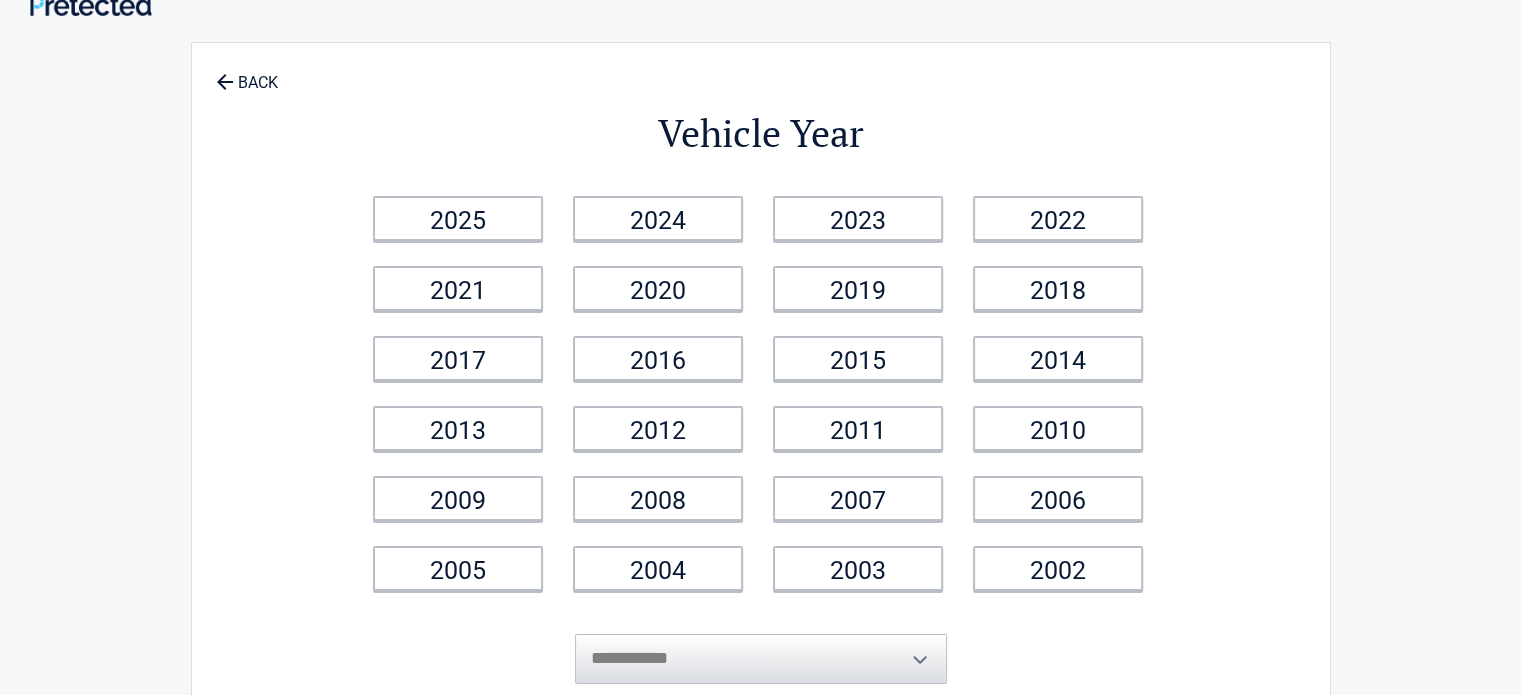 scroll, scrollTop: 0, scrollLeft: 0, axis: both 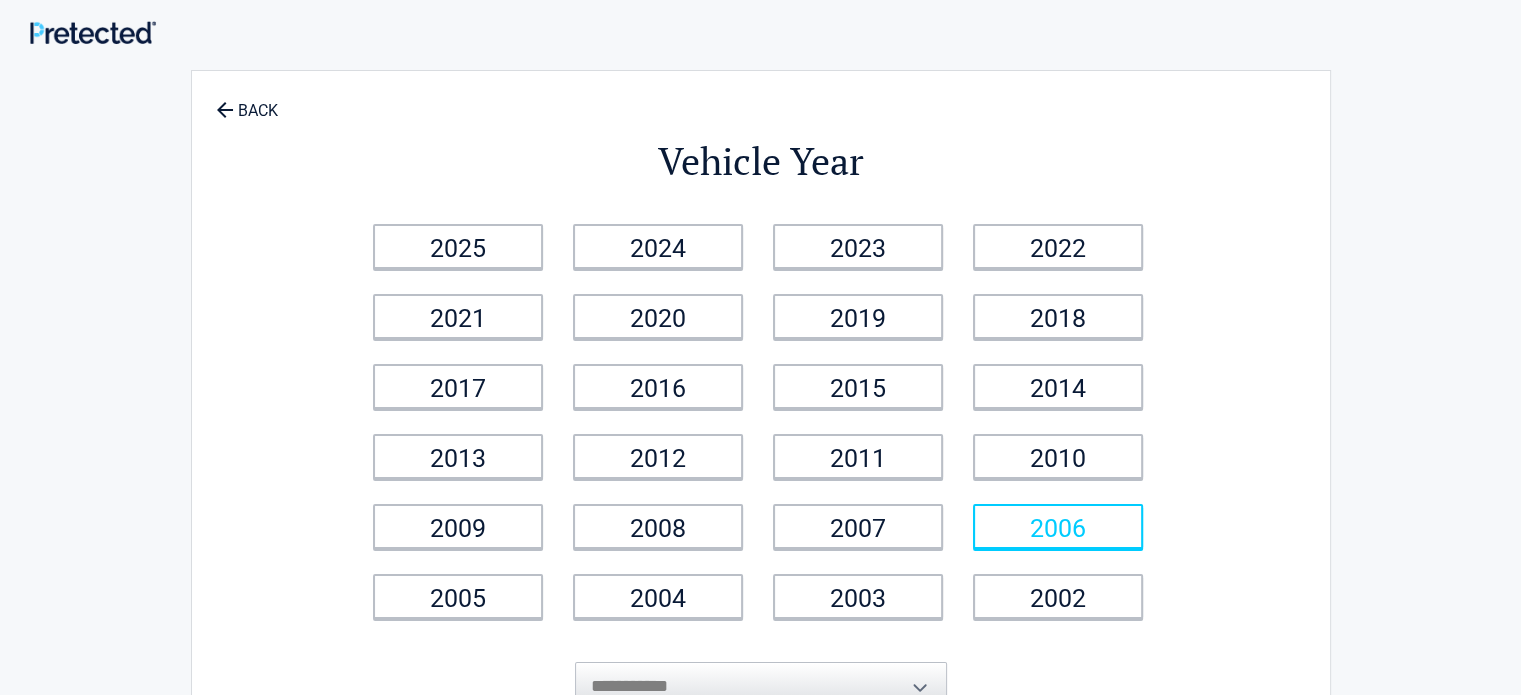 click on "2006" at bounding box center (1058, 526) 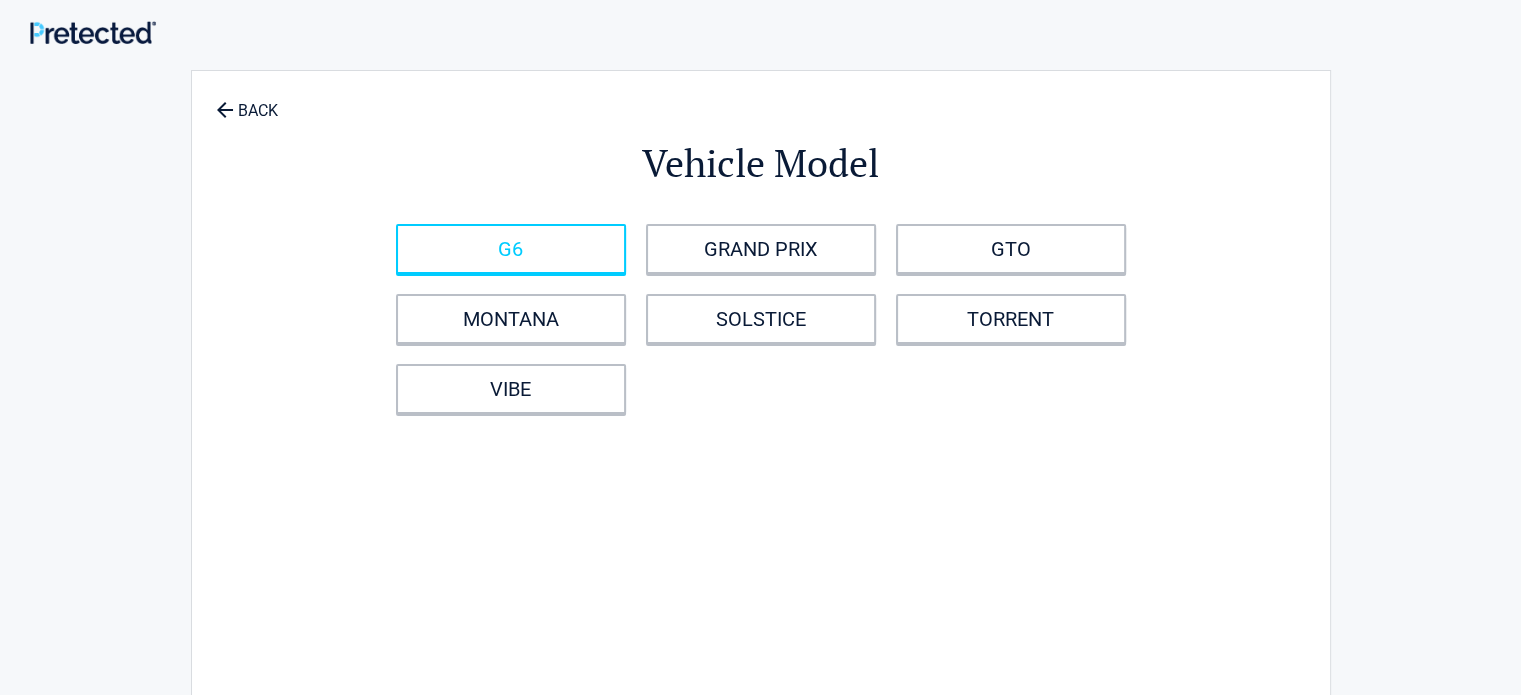 click on "G6" at bounding box center [511, 249] 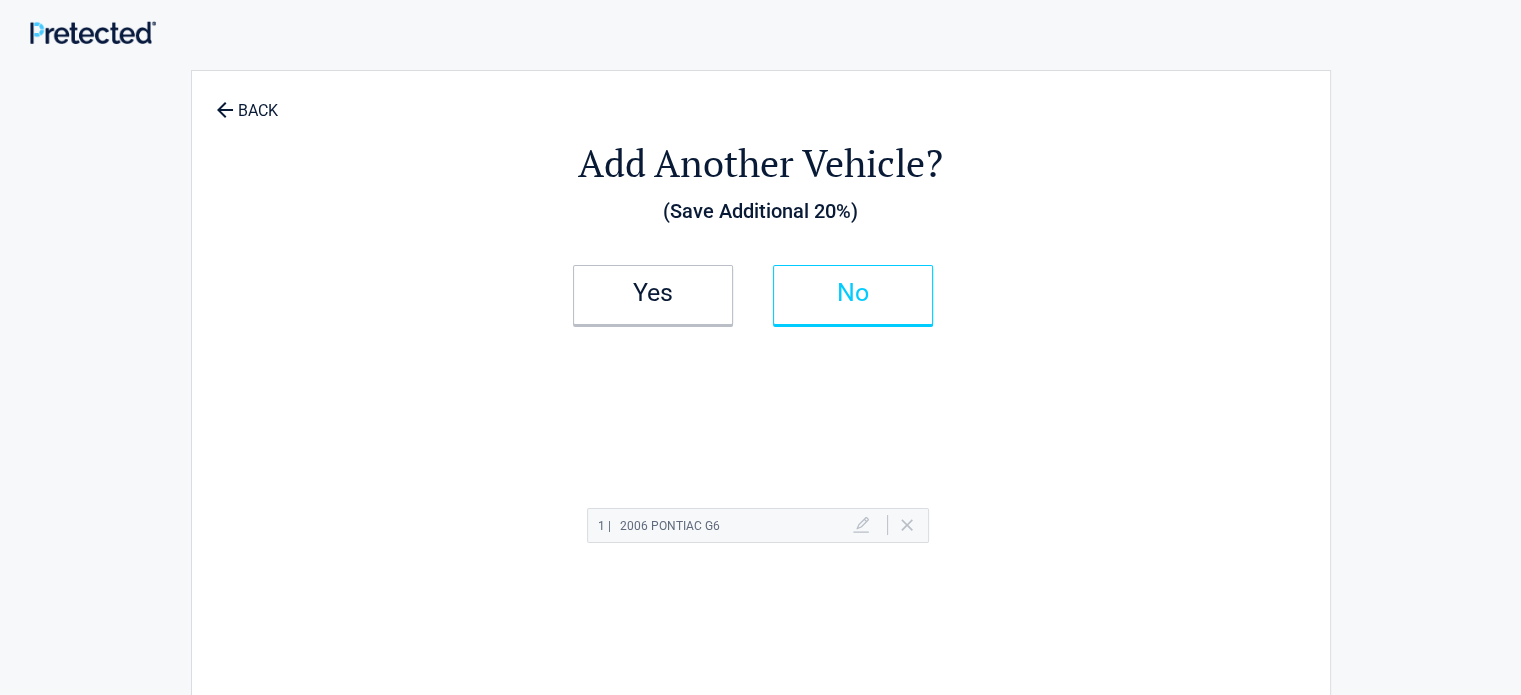 click on "No" at bounding box center [853, 293] 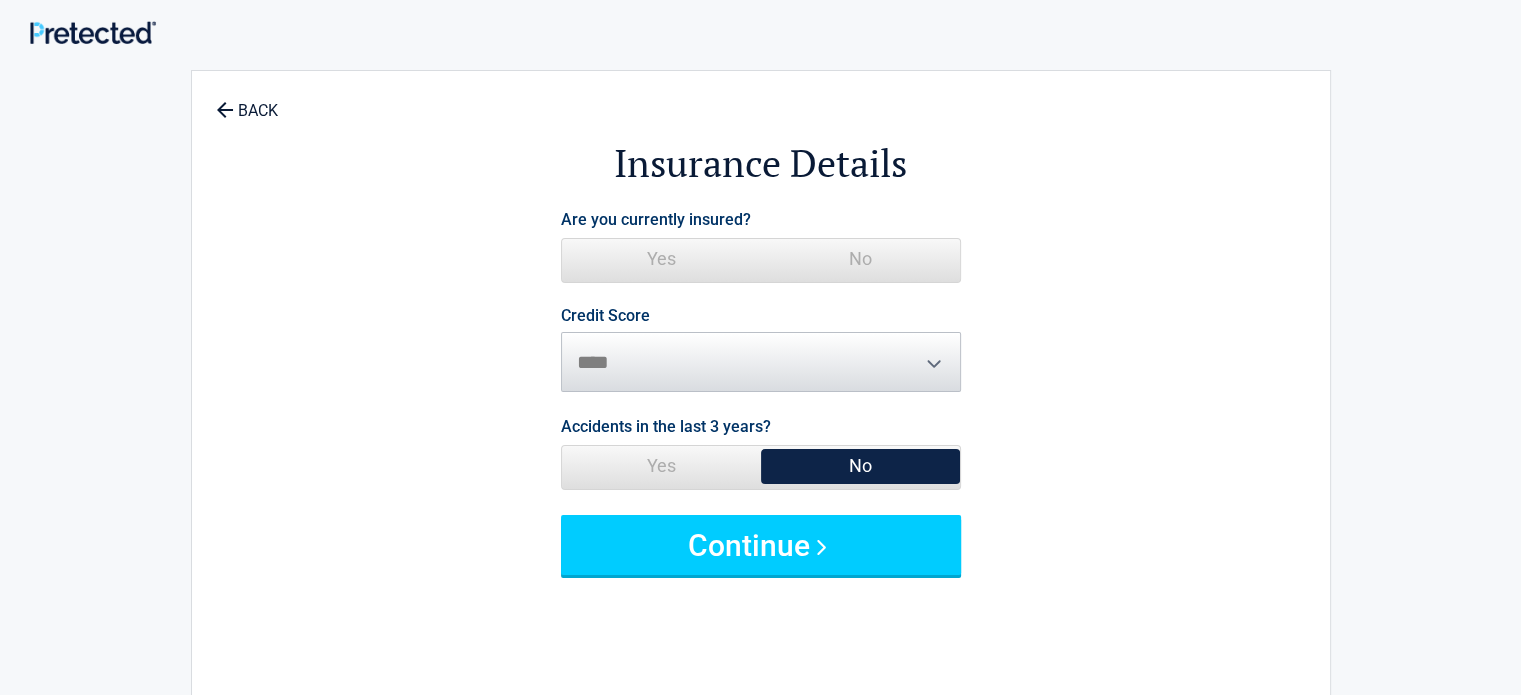 click on "No" at bounding box center [860, 259] 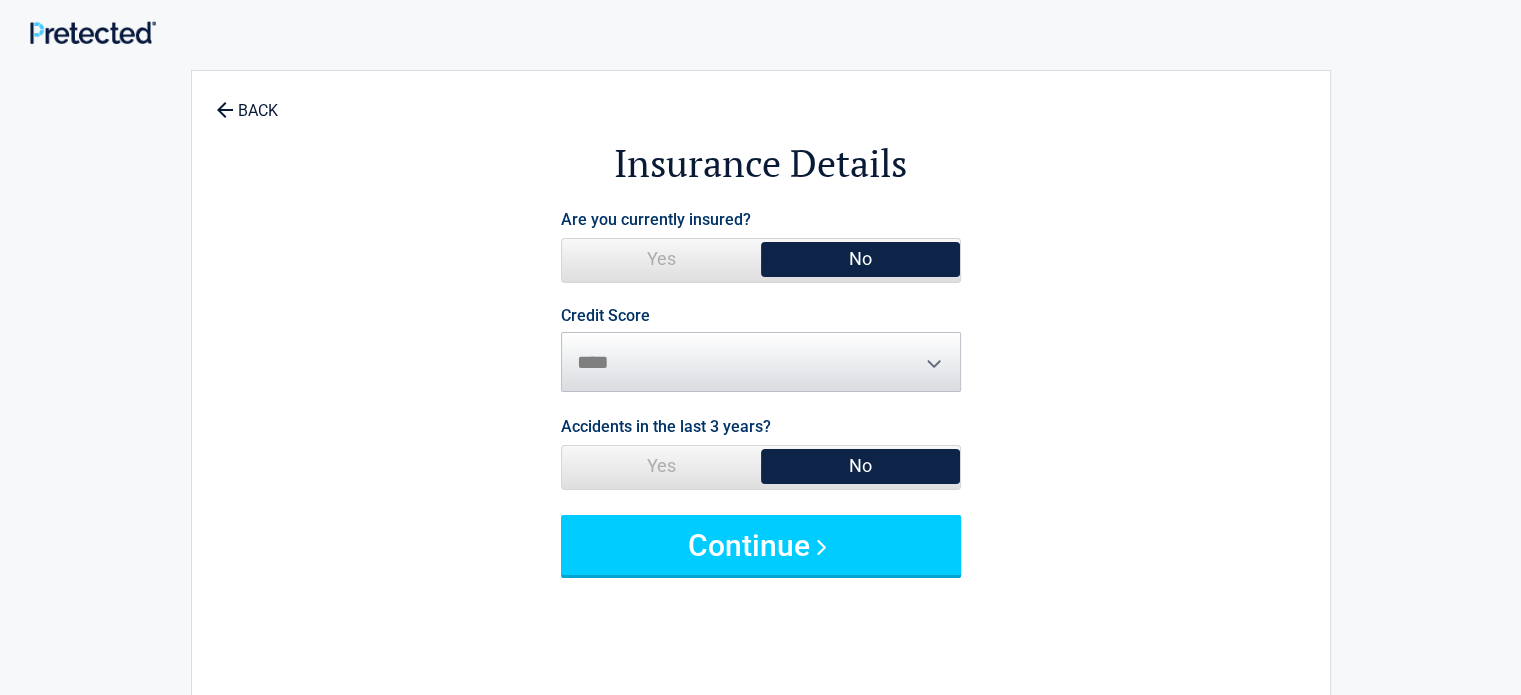 click on "Credit Score
*********
****
*******
****" at bounding box center (761, 350) 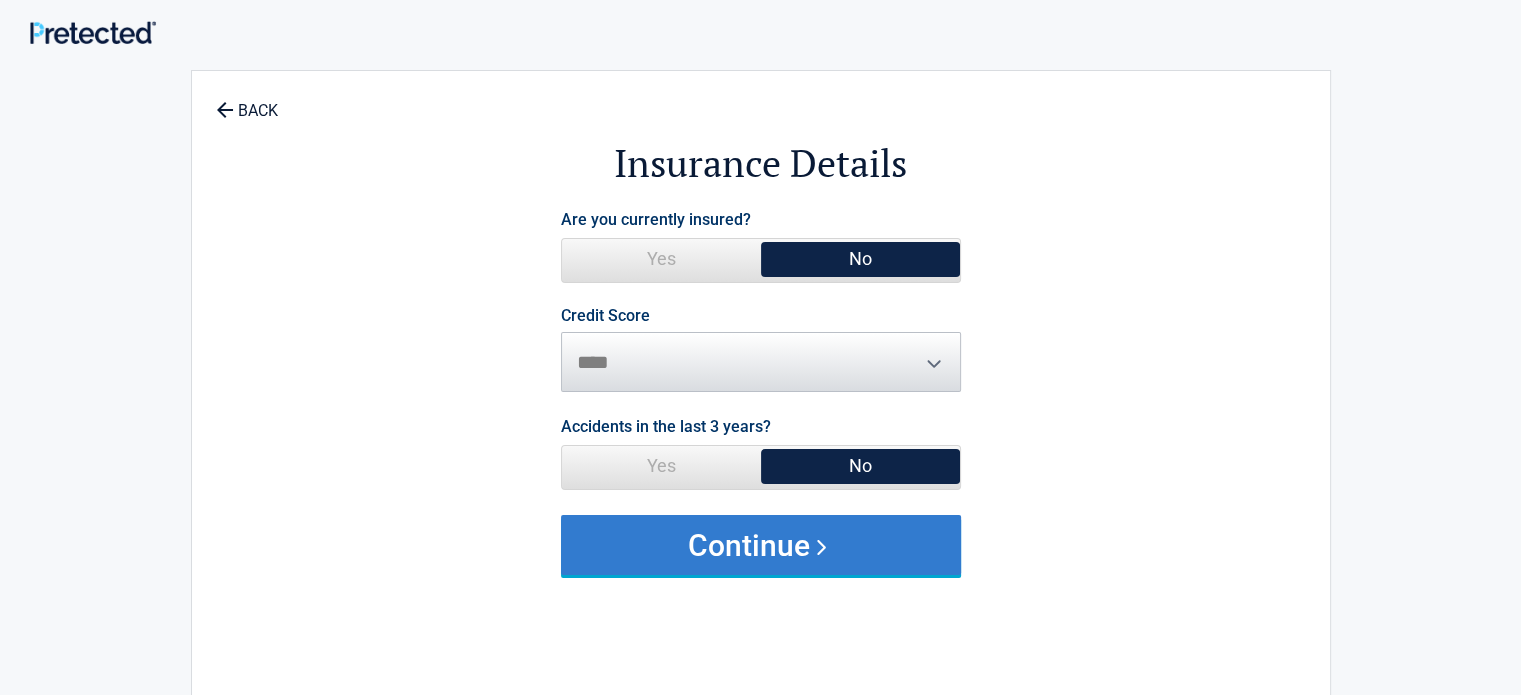 click on "Continue" at bounding box center [761, 545] 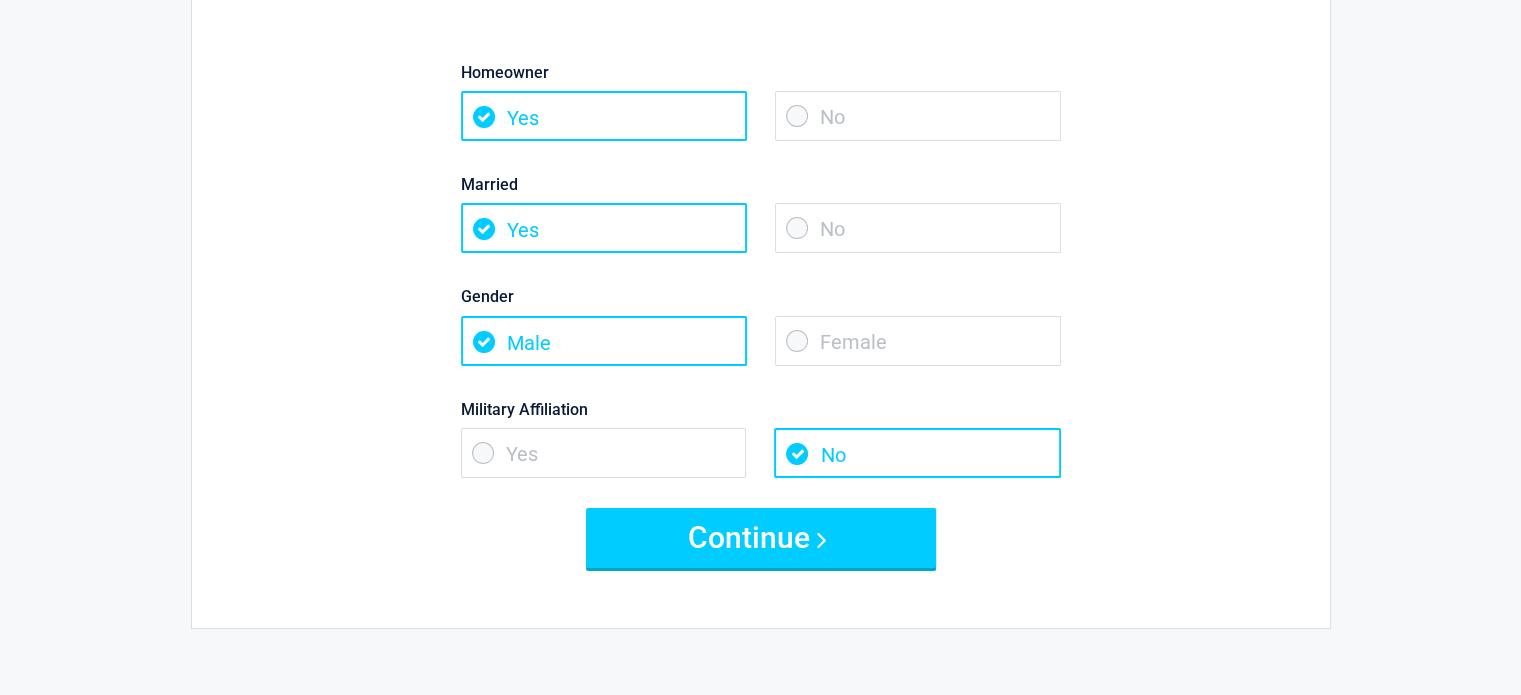 scroll, scrollTop: 200, scrollLeft: 0, axis: vertical 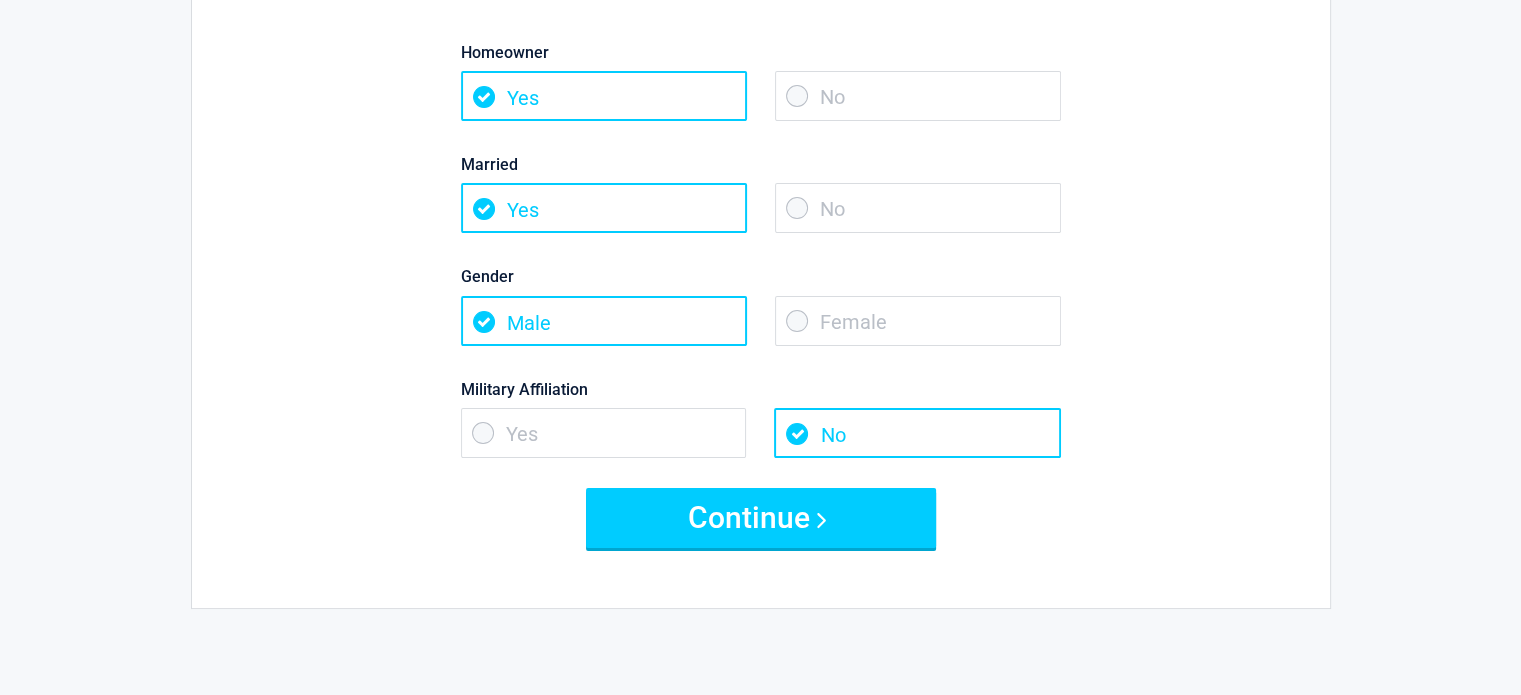 click on "No" at bounding box center [918, 96] 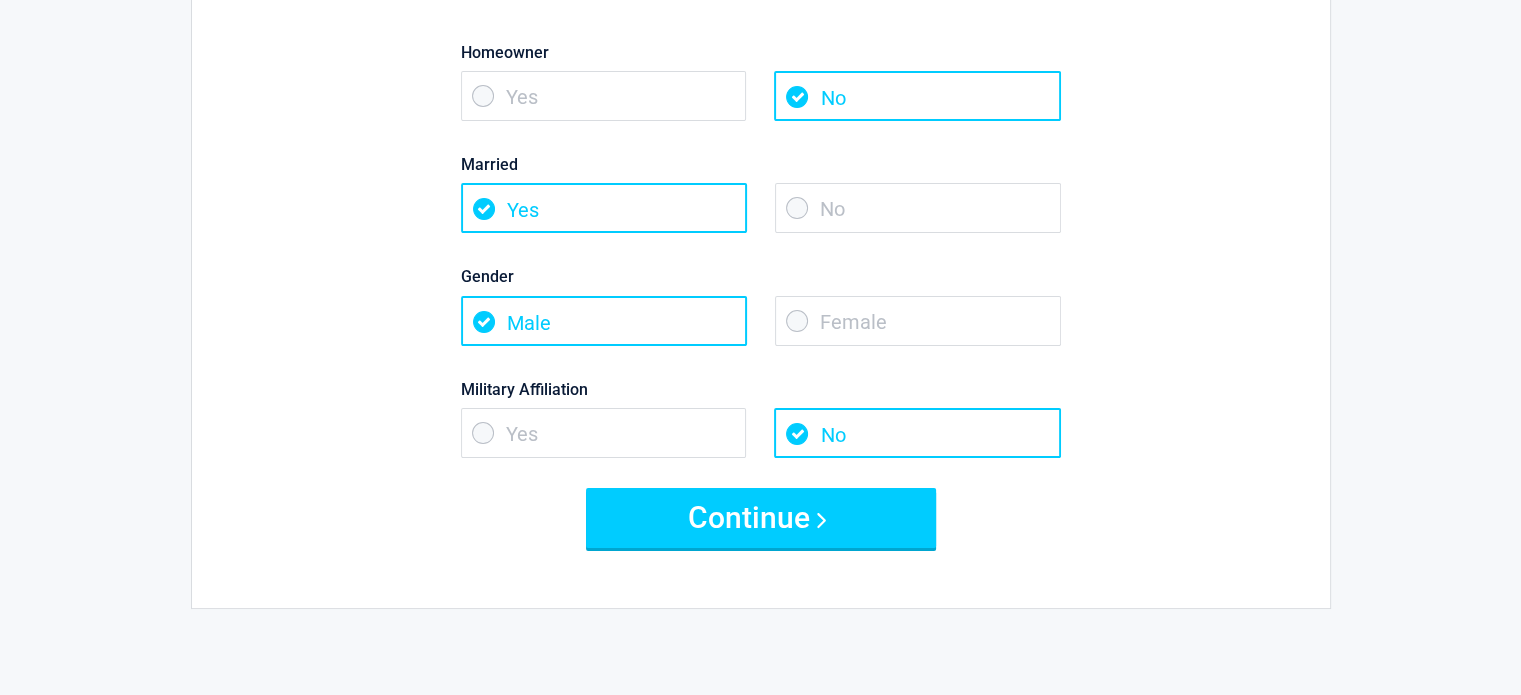 click on "No" at bounding box center [918, 208] 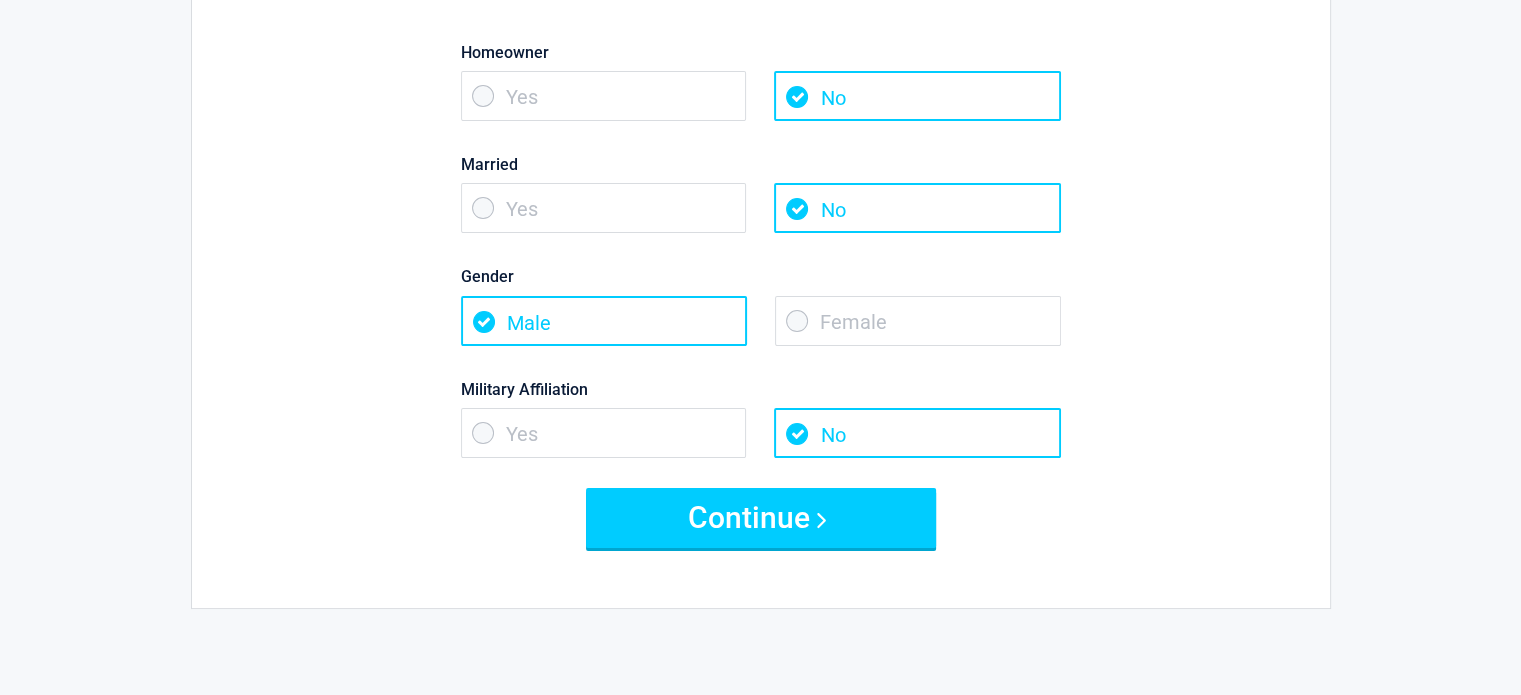 click on "Female" at bounding box center [918, 321] 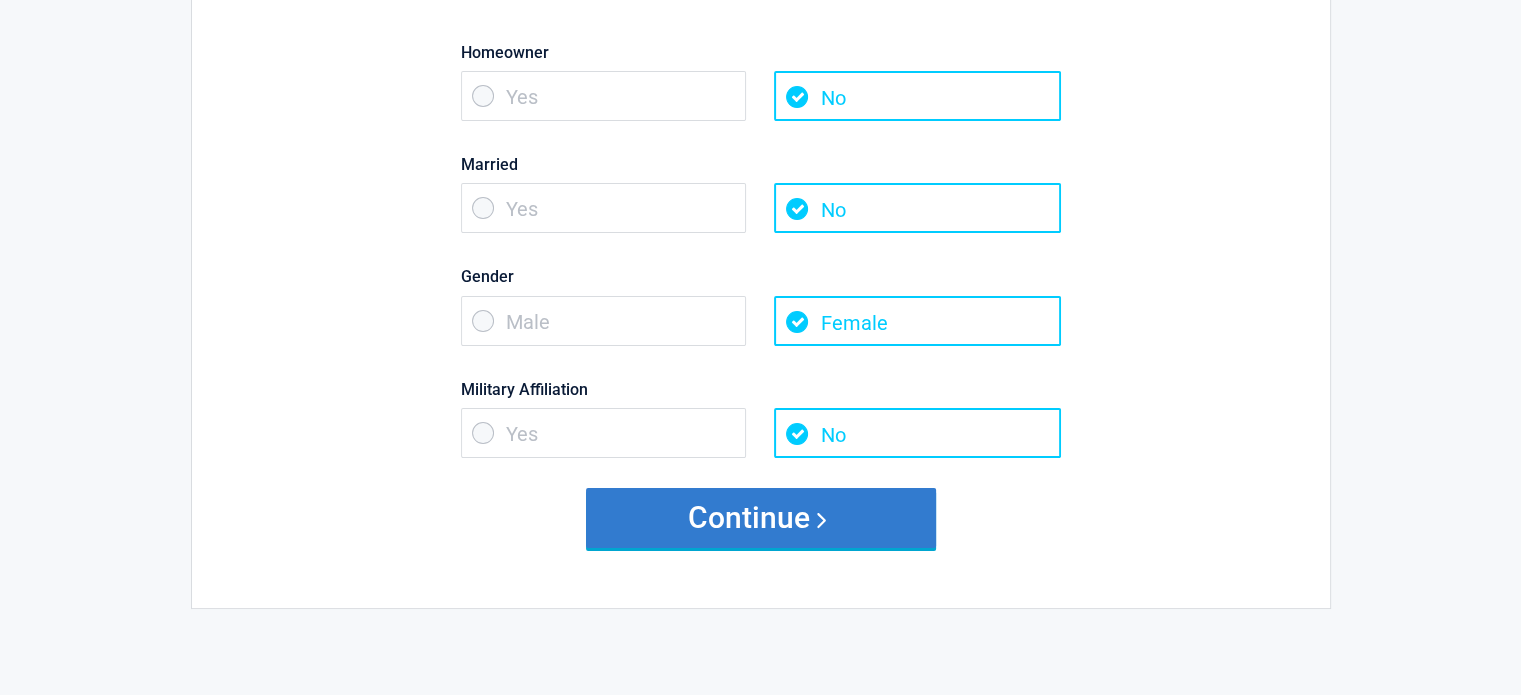click on "Continue" at bounding box center (761, 518) 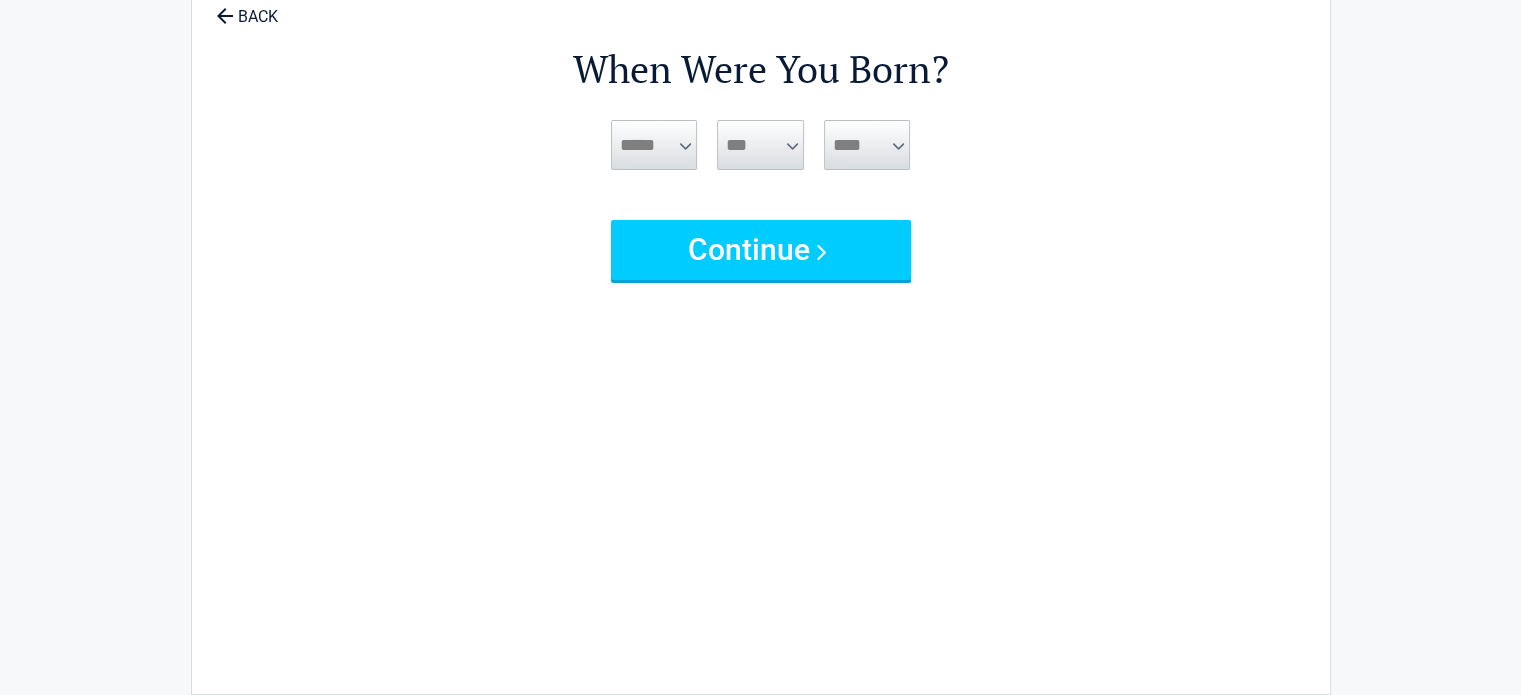 scroll, scrollTop: 0, scrollLeft: 0, axis: both 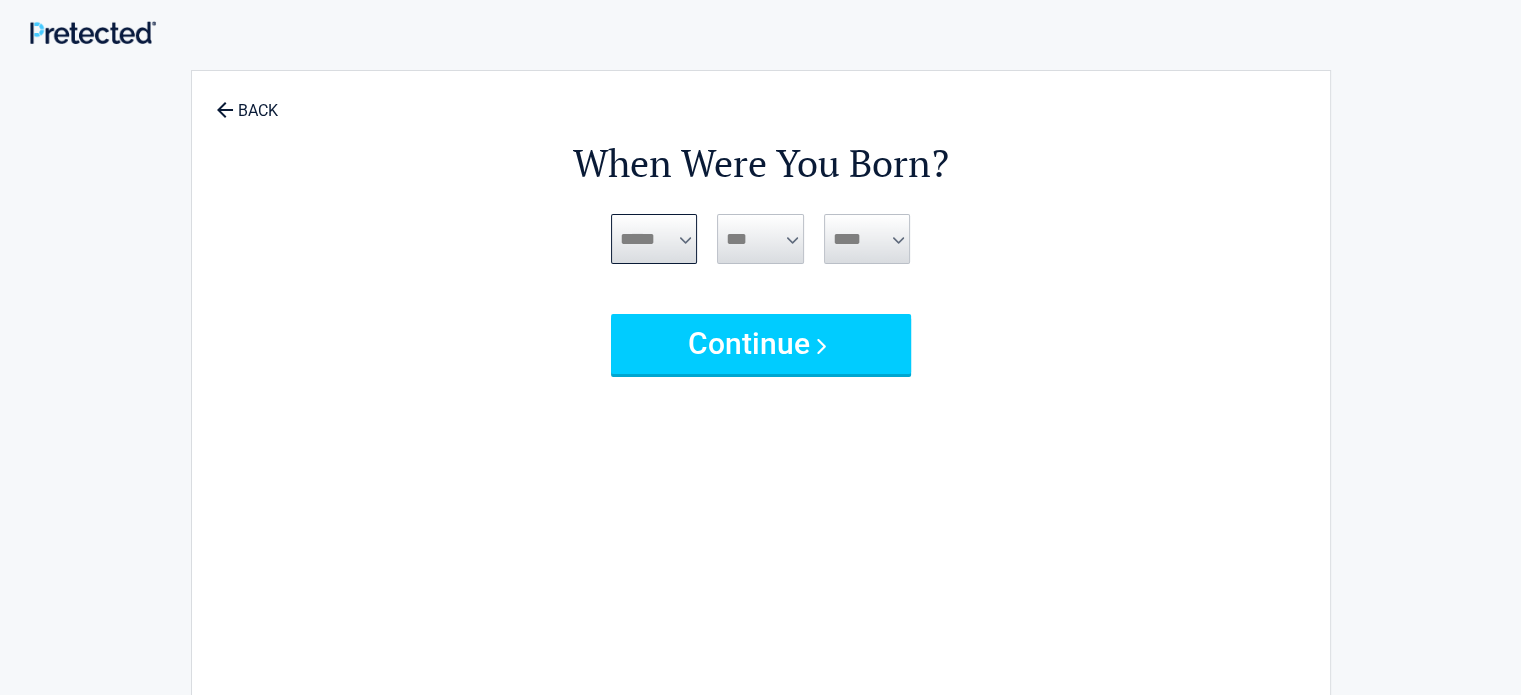 click on "*****
***
***
***
***
***
***
***
***
***
***
***
***" at bounding box center [654, 239] 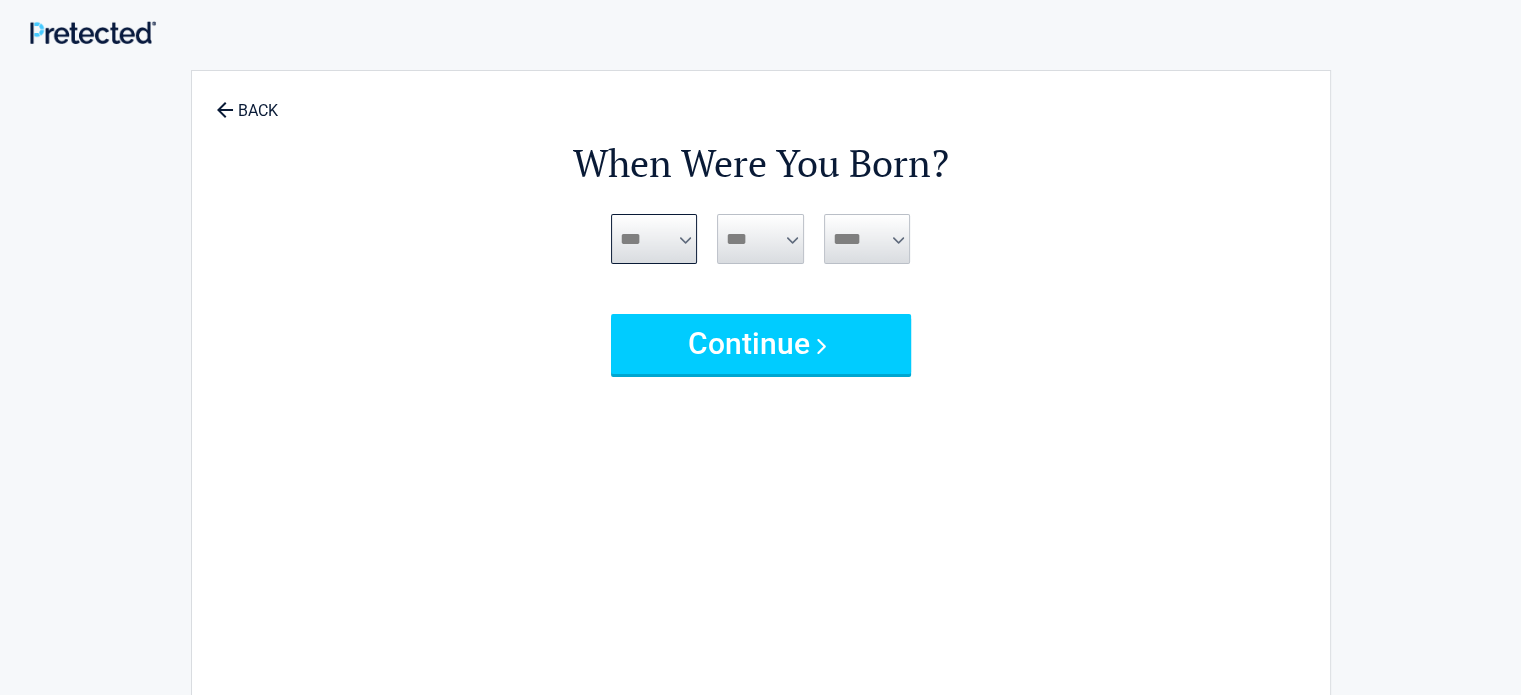 click on "*****
***
***
***
***
***
***
***
***
***
***
***
***" at bounding box center [654, 239] 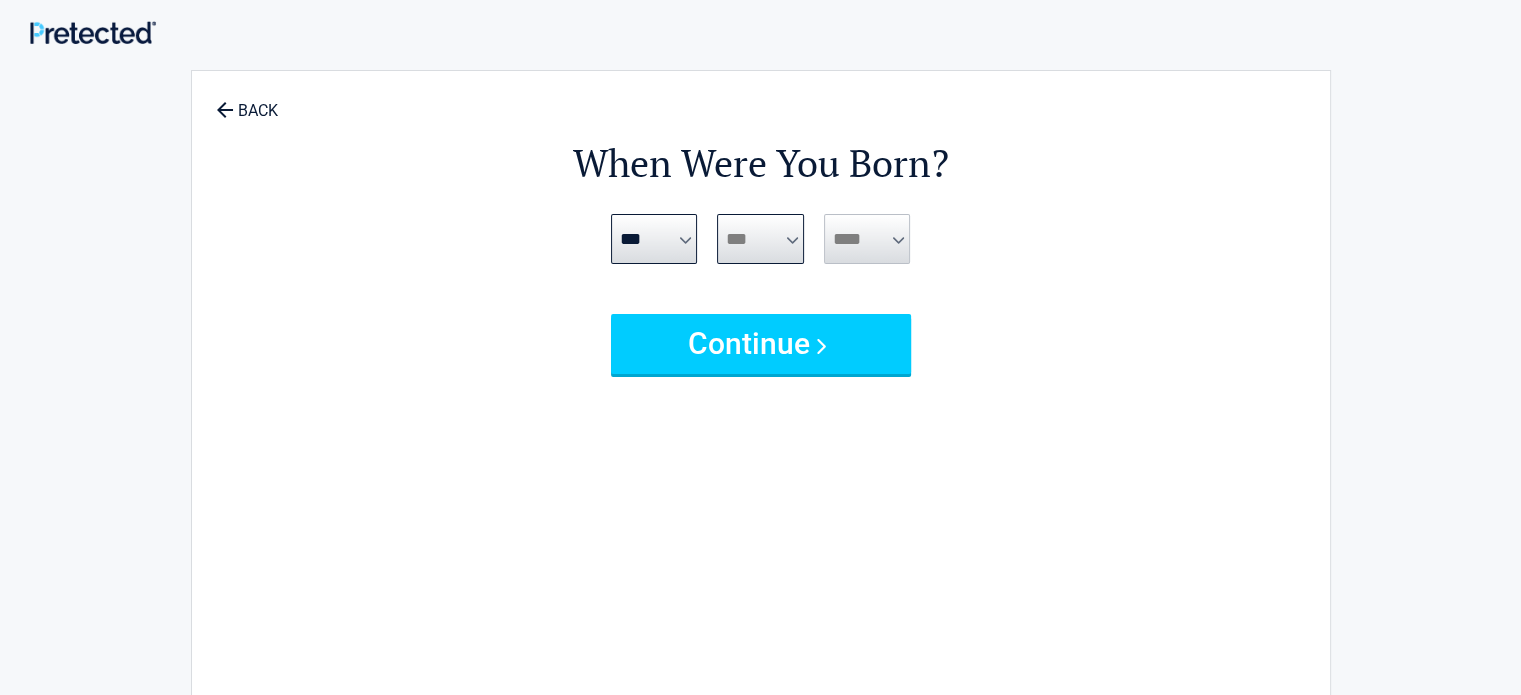 drag, startPoint x: 748, startPoint y: 217, endPoint x: 749, endPoint y: 227, distance: 10.049875 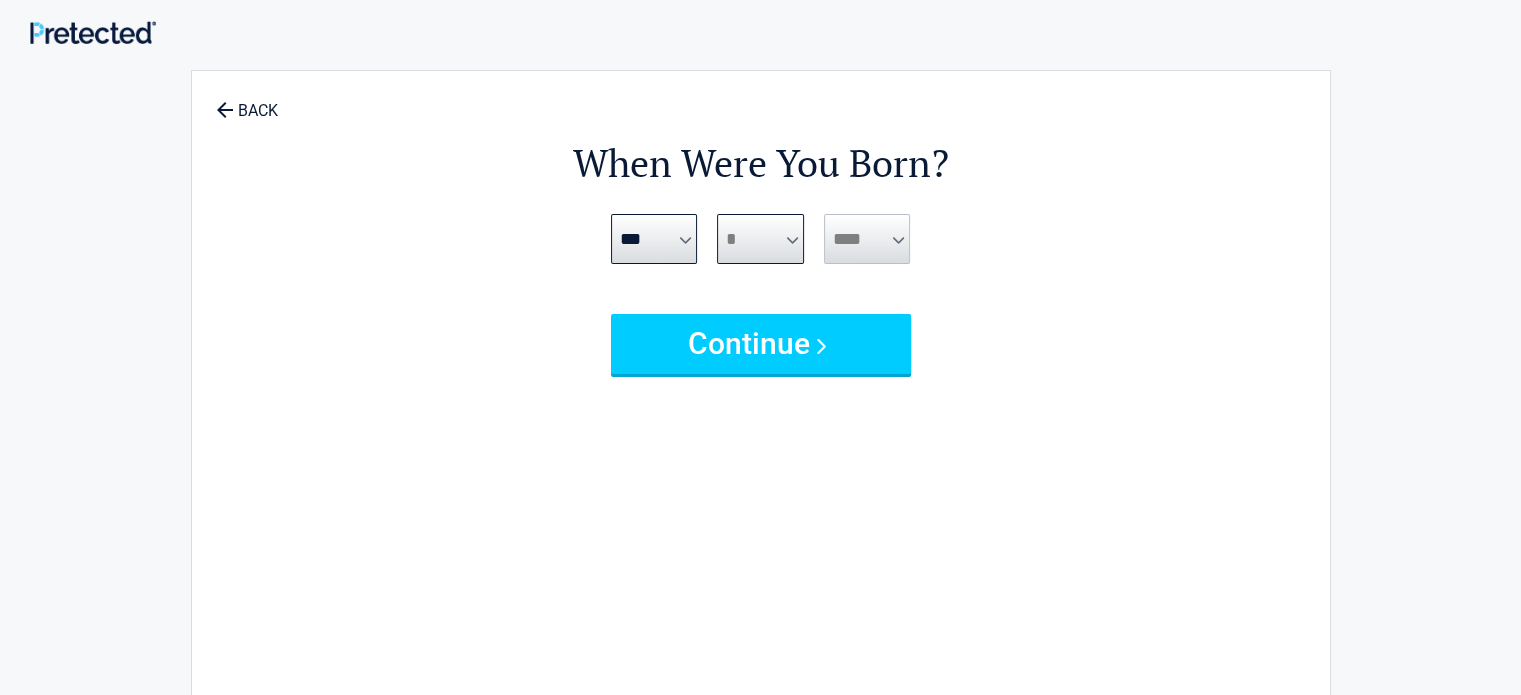 click on "*** * * * * * * * * * ** ** ** ** ** ** ** ** ** ** ** ** ** ** ** ** ** ** ** ** **" at bounding box center (760, 239) 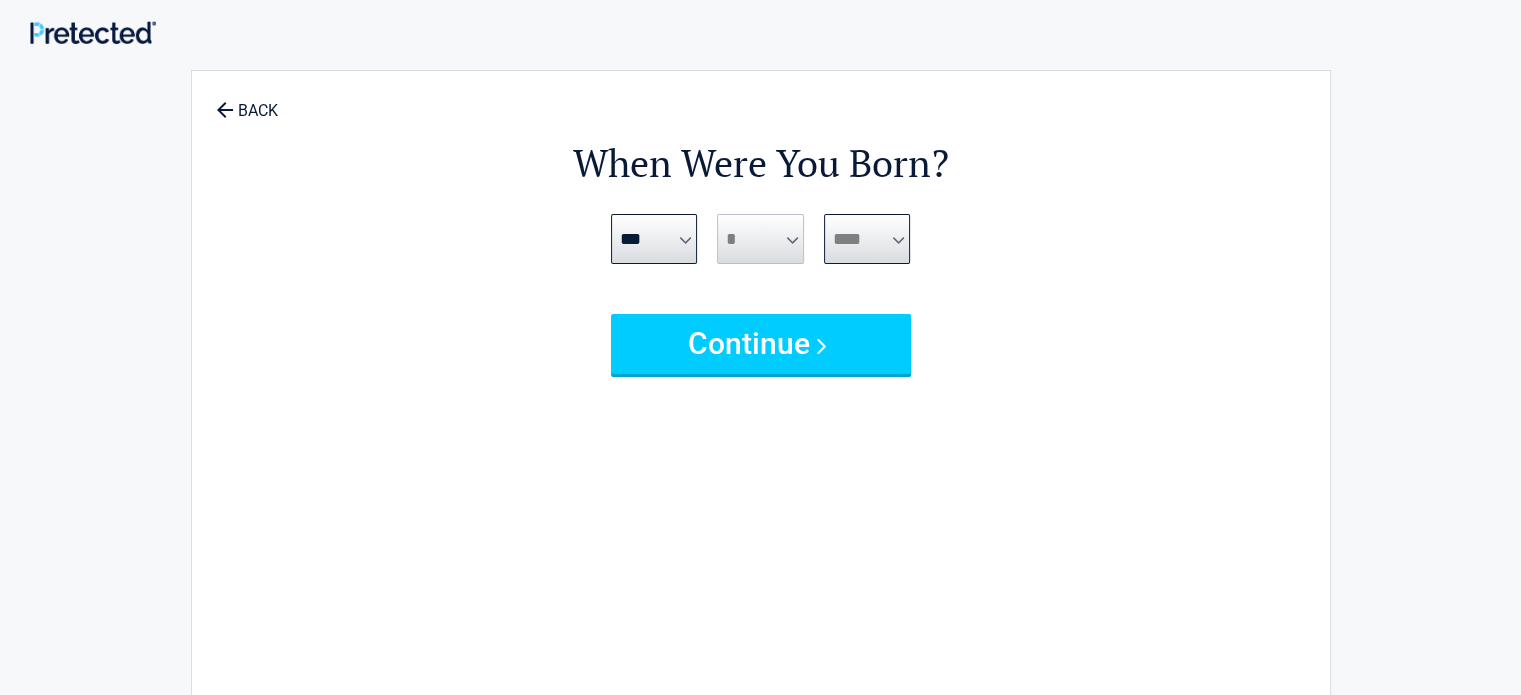 click on "****
****
****
****
****
****
****
****
****
****
****
****
****
****
****
****
****
****
****
****
****
****
****
****
****
****
****
****
****
****
****
****
****
****
****
****
****
****
****
****
****
****
****
****
****
****
****
****
****
****
****
****
****
****
****
****
****
****
****
****
****
****
****
****" at bounding box center [867, 239] 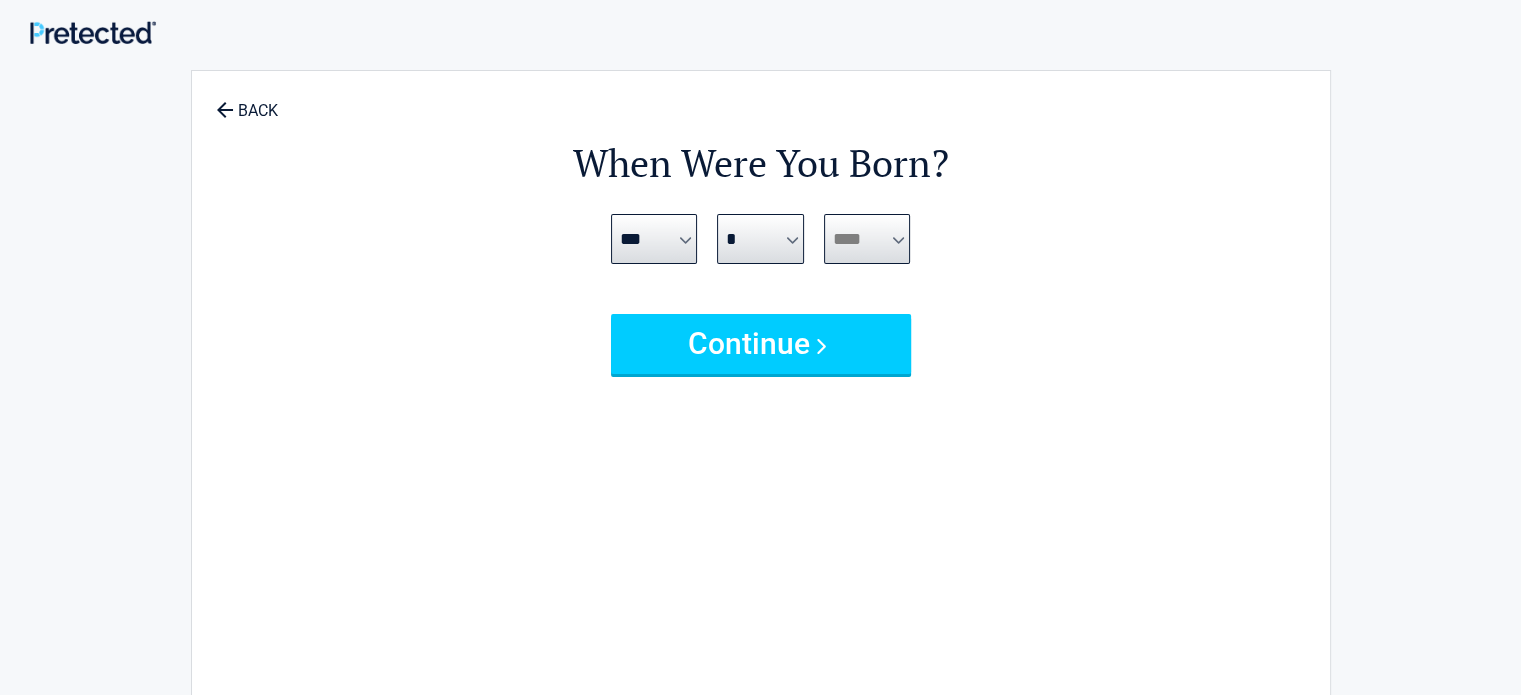 select on "****" 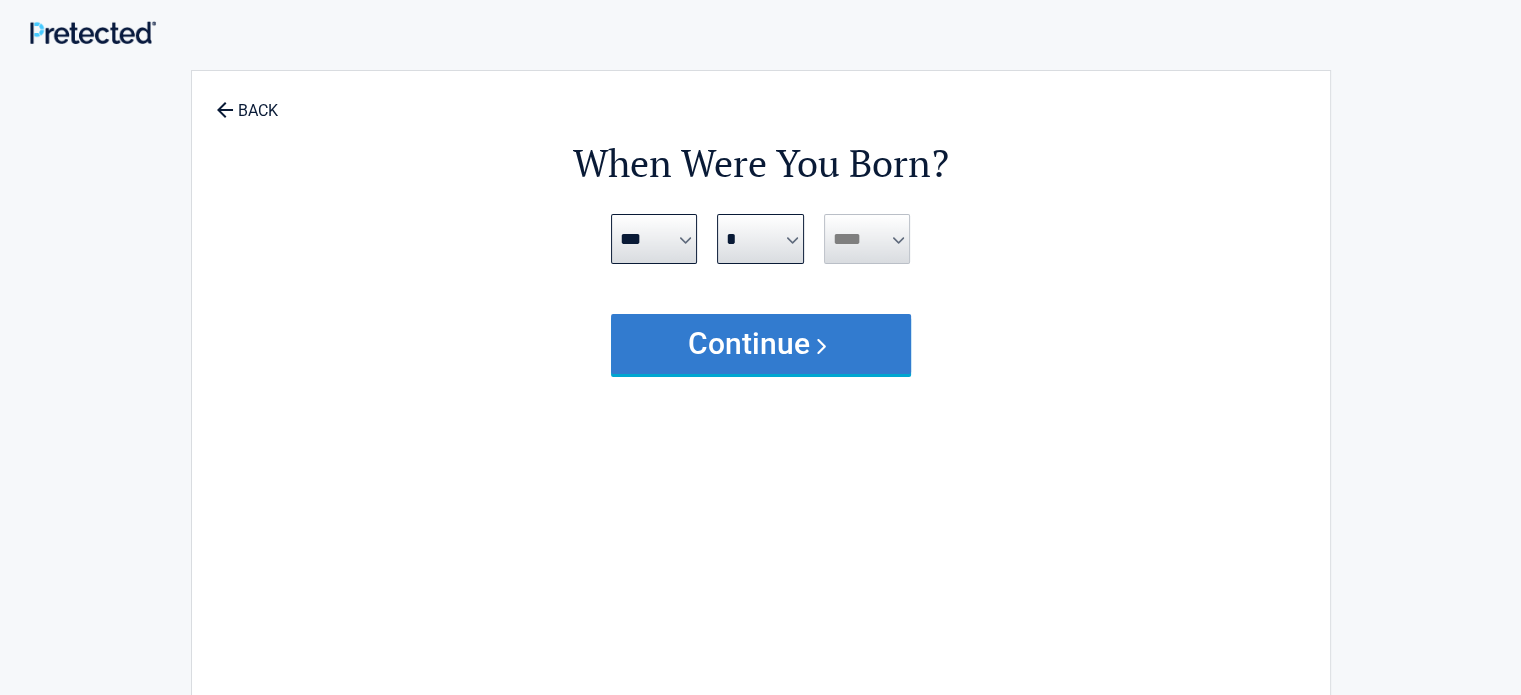 click on "Continue" at bounding box center [761, 344] 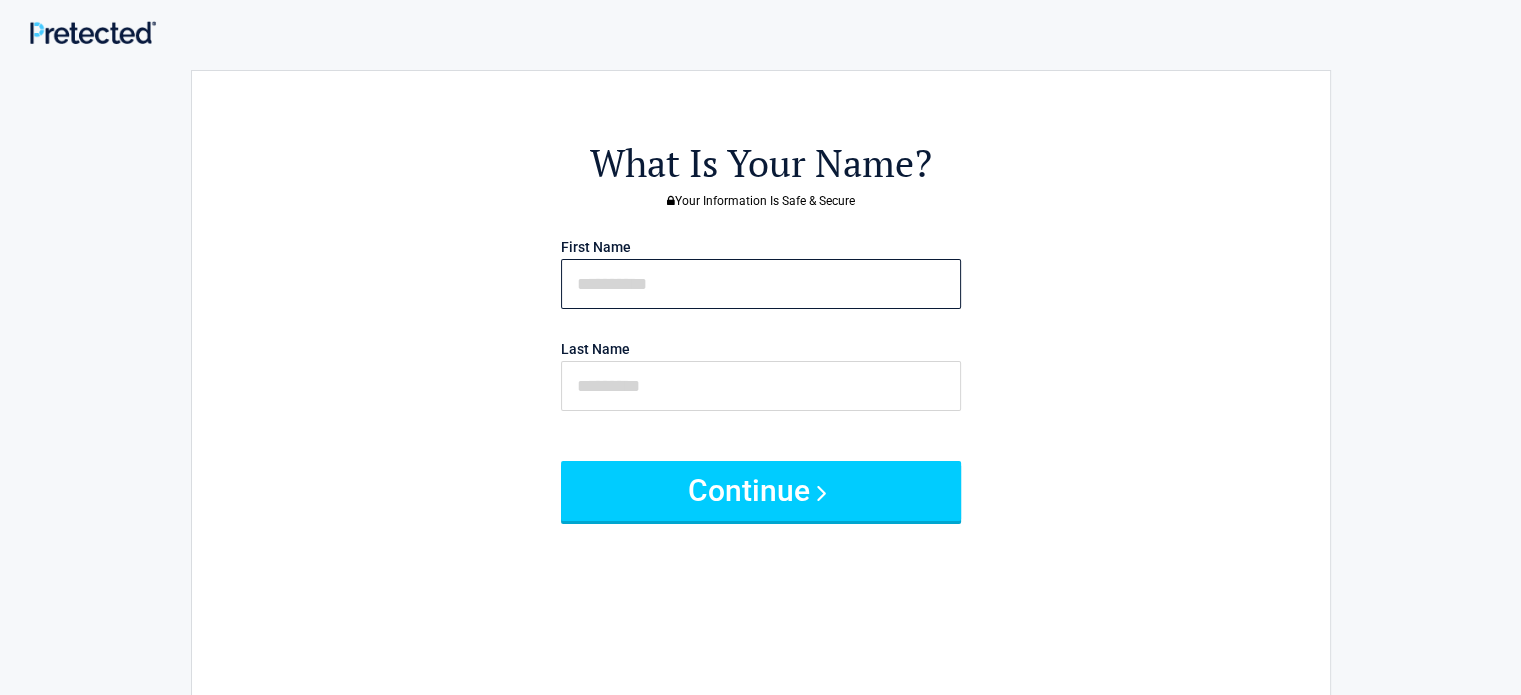 click at bounding box center [761, 284] 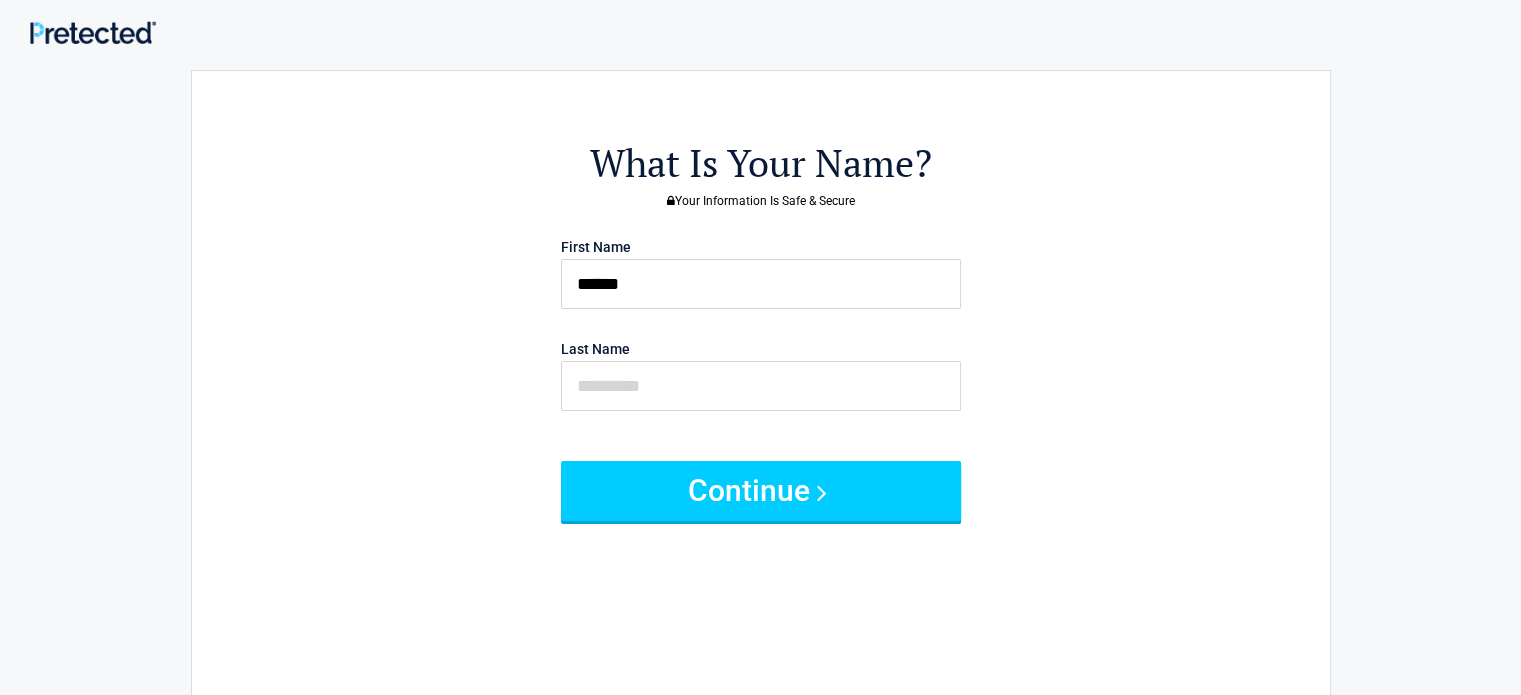 type on "*****" 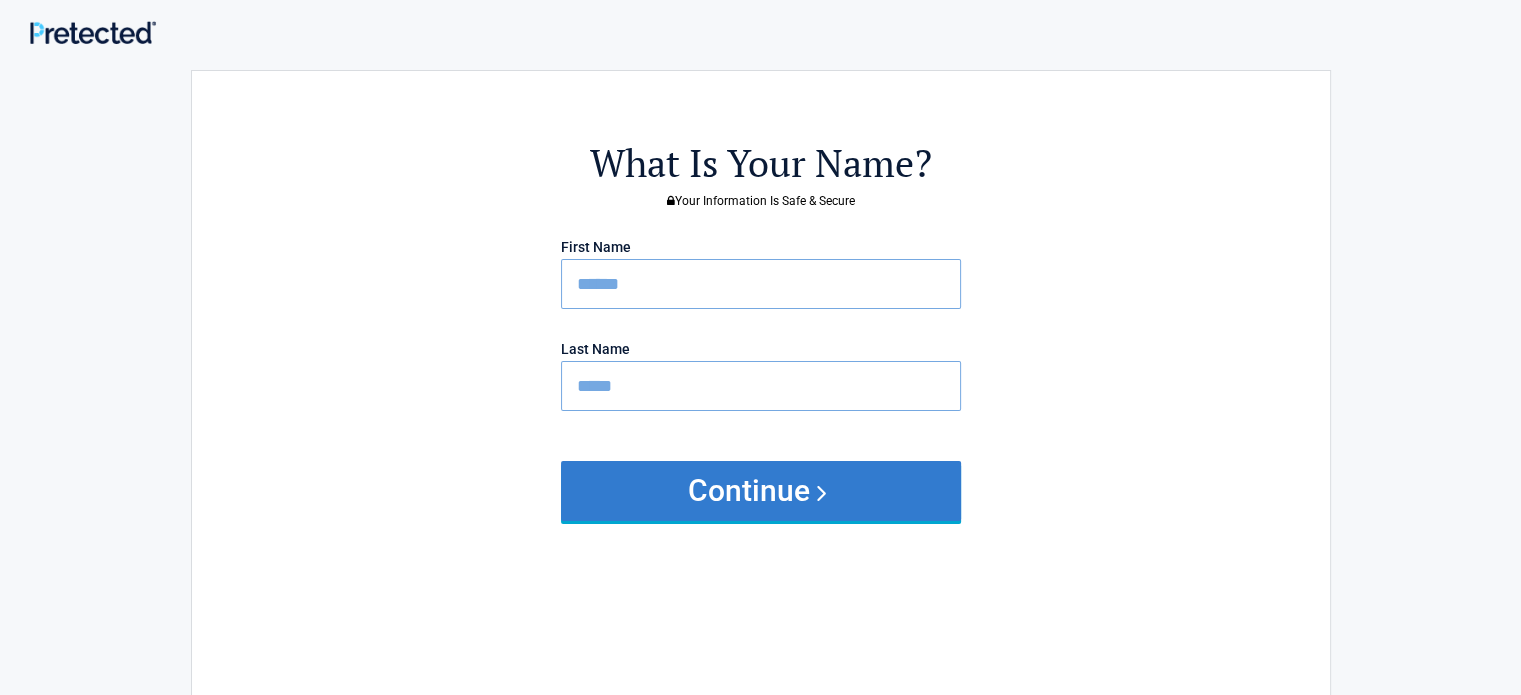 click on "Continue" at bounding box center (761, 491) 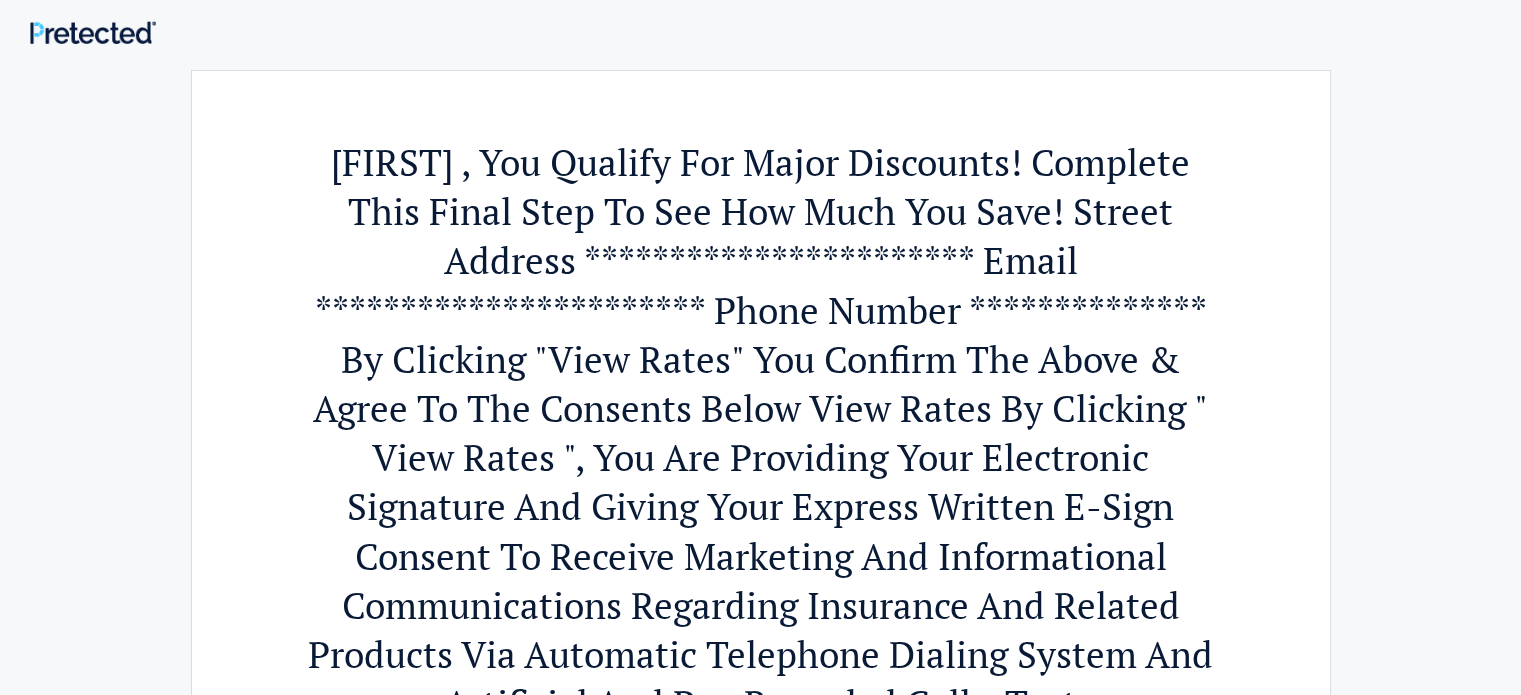 click on "First Name" at bounding box center [761, 1030] 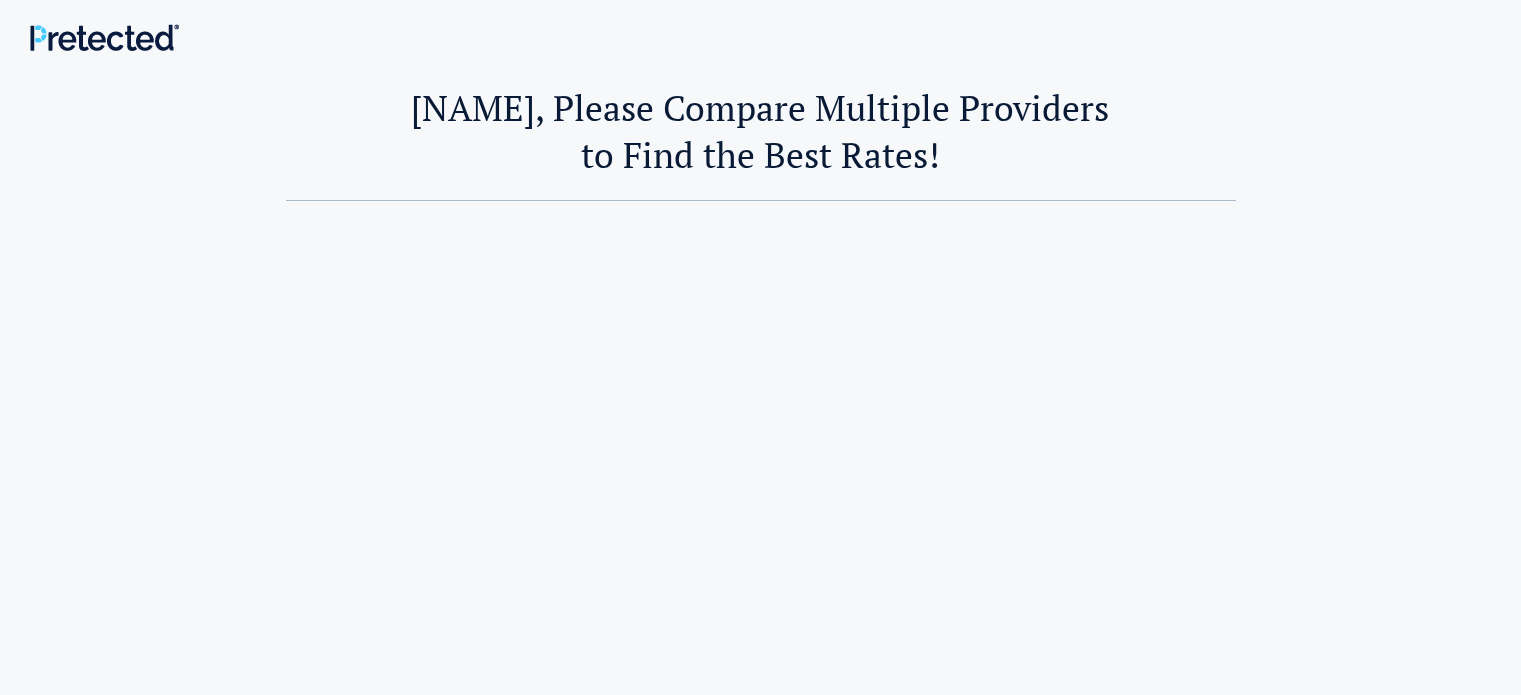 scroll, scrollTop: 0, scrollLeft: 0, axis: both 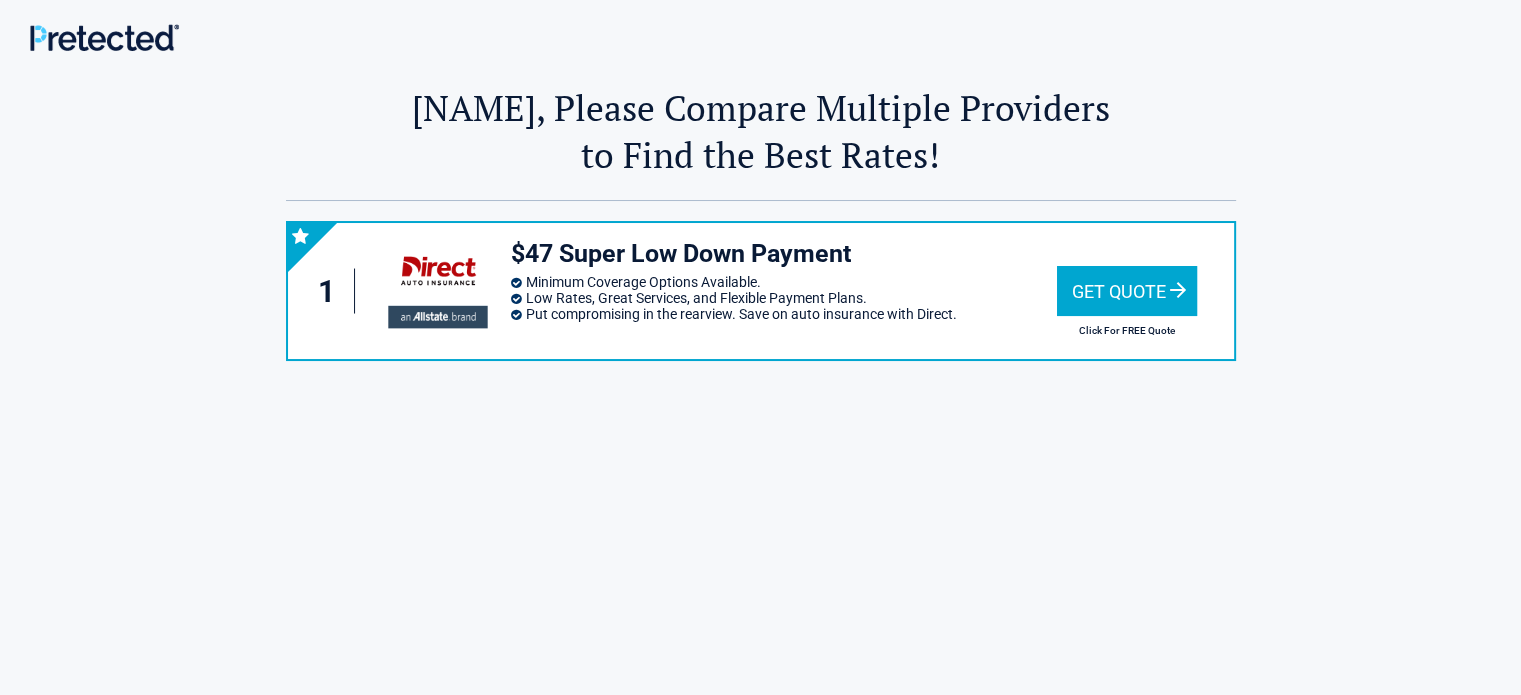 click on "Get Quote" at bounding box center [1127, 291] 